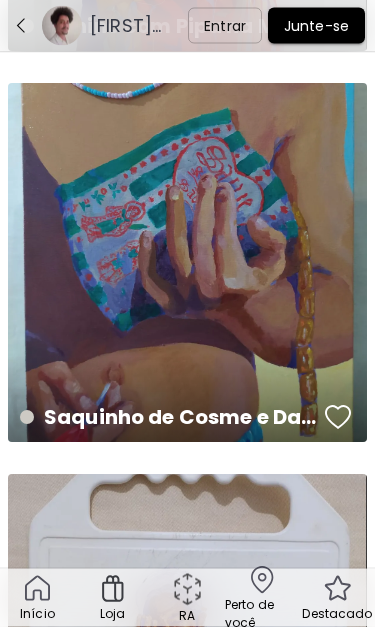 scroll, scrollTop: 1225, scrollLeft: 0, axis: vertical 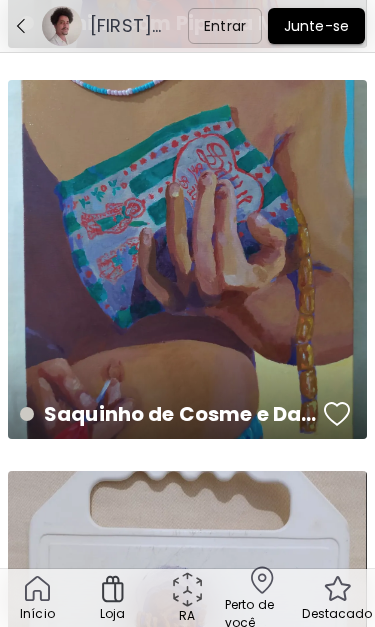 click on "Saquinho de Cosme e Damião [PRICE]  |  30 x 40 cm" at bounding box center [187, 259] 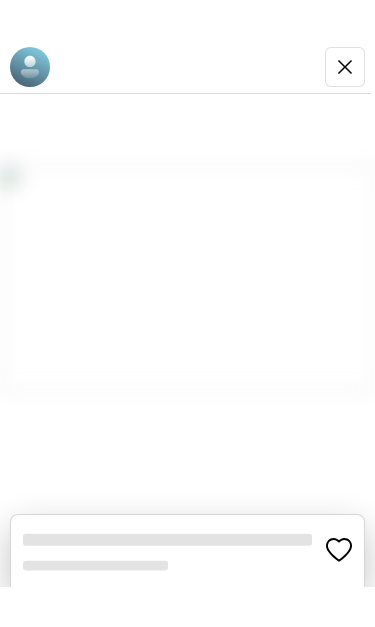 scroll, scrollTop: 0, scrollLeft: 0, axis: both 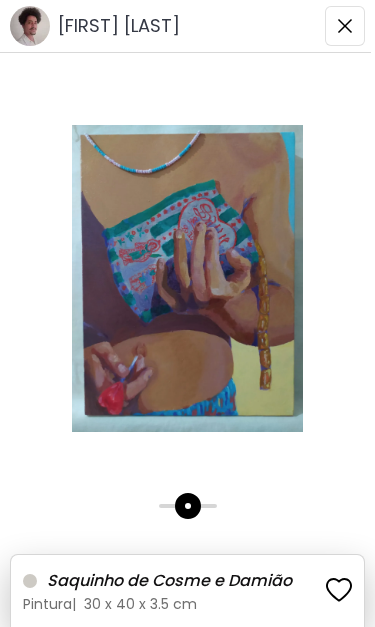 click at bounding box center [345, 26] 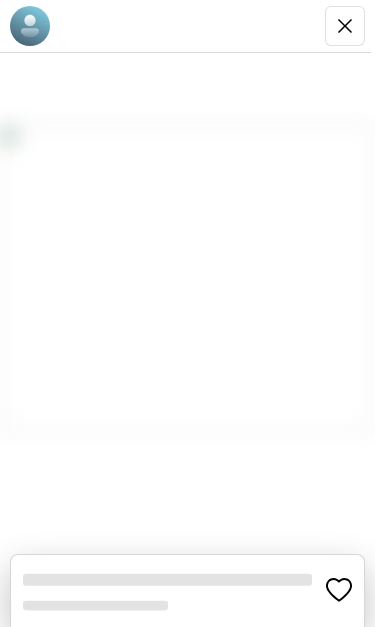 scroll, scrollTop: 0, scrollLeft: 0, axis: both 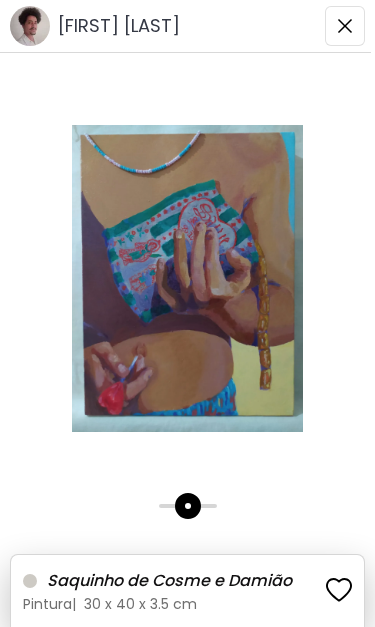 click at bounding box center (345, 26) 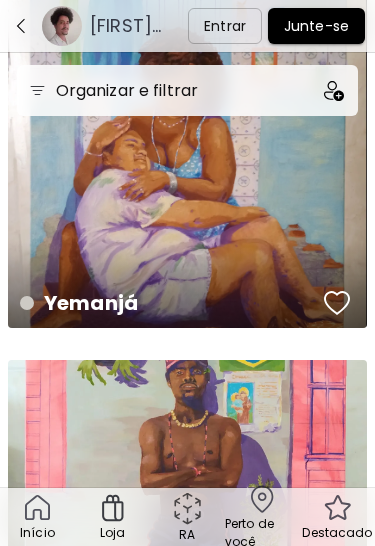 scroll, scrollTop: 136, scrollLeft: 0, axis: vertical 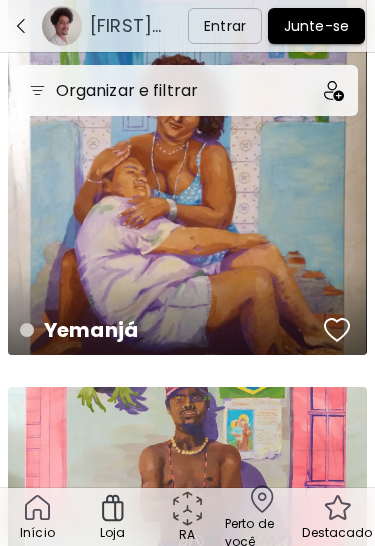 click at bounding box center [112, 508] 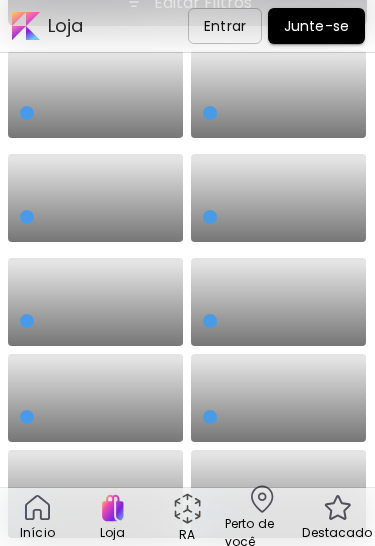 scroll, scrollTop: 0, scrollLeft: 0, axis: both 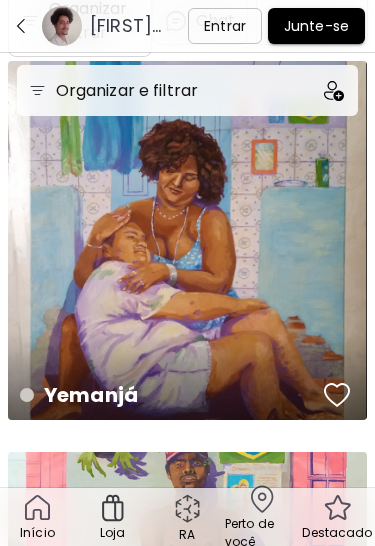 click on "Yemanjá 50 x 70 cm" at bounding box center (187, 240) 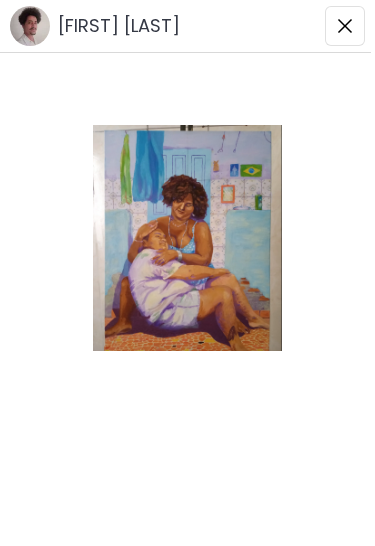 scroll, scrollTop: 0, scrollLeft: 0, axis: both 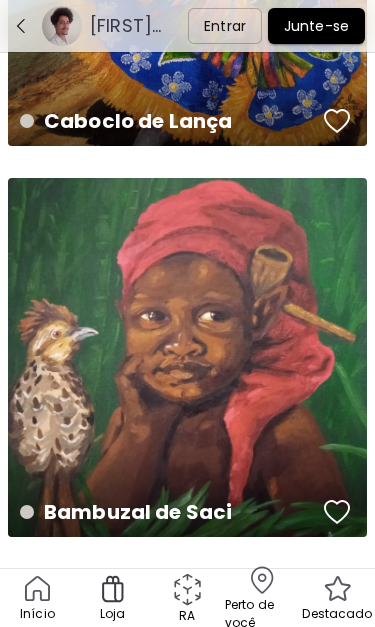 click at bounding box center [37, 589] 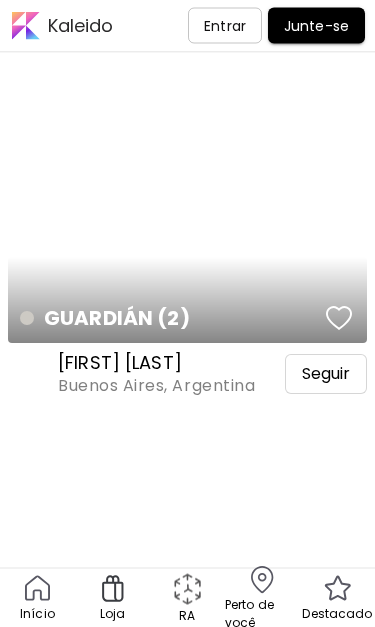 scroll, scrollTop: 1346, scrollLeft: 0, axis: vertical 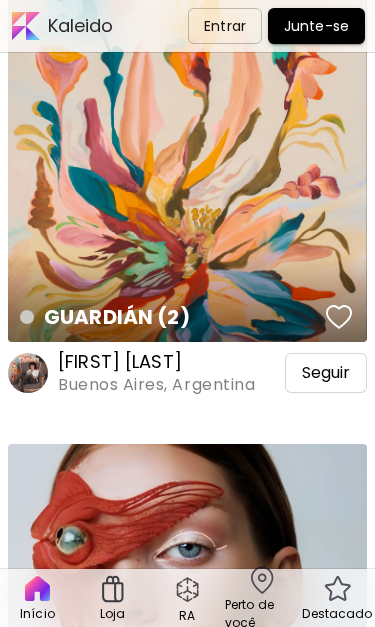 click on "GUARDIÁN (2) Pintura  |  90 x 120 cm" at bounding box center [187, 299] 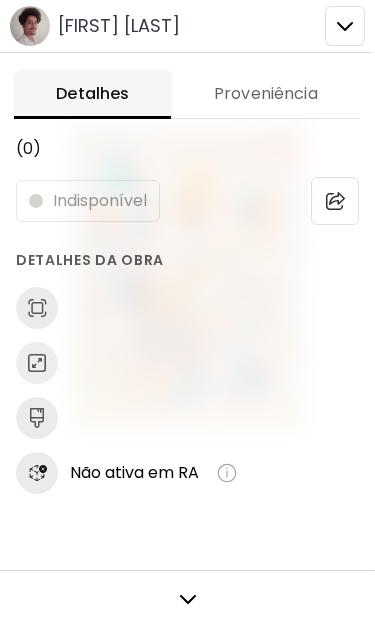 scroll, scrollTop: 0, scrollLeft: 0, axis: both 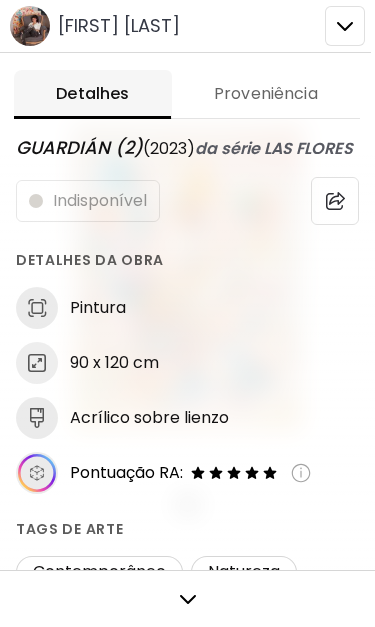 click on "Proveniência" at bounding box center (266, 94) 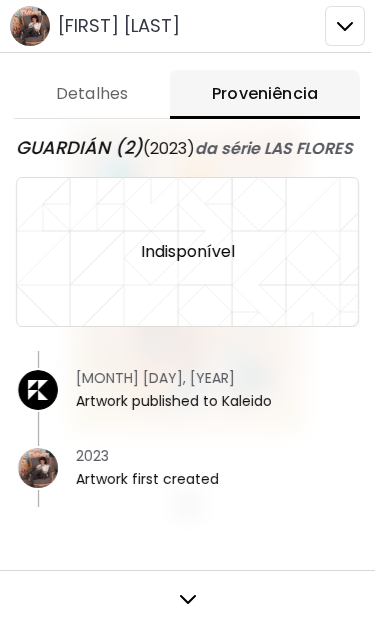 click on "Detalhes" at bounding box center (92, 94) 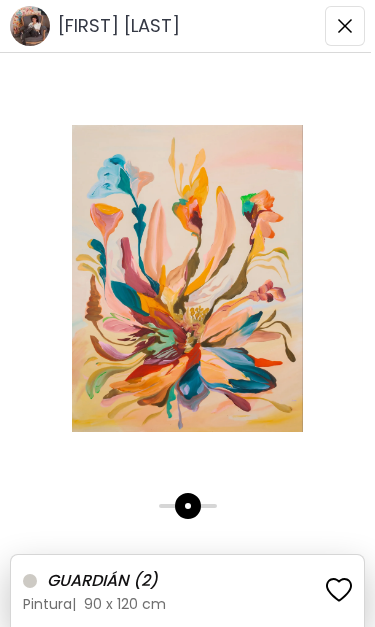 scroll, scrollTop: 0, scrollLeft: 0, axis: both 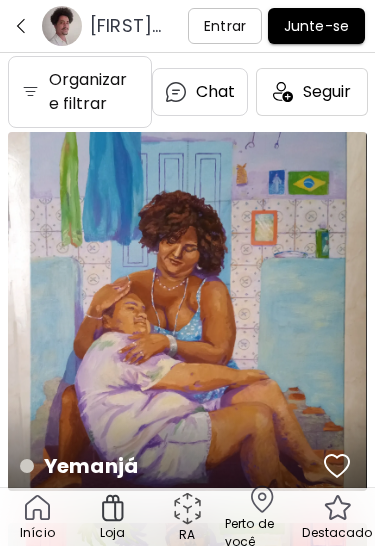 click on "Junte-se" at bounding box center [316, 26] 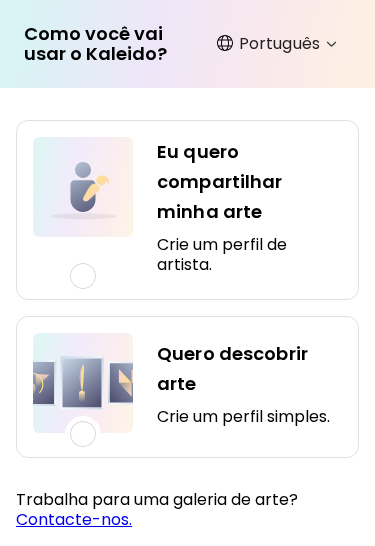 scroll, scrollTop: 0, scrollLeft: 0, axis: both 